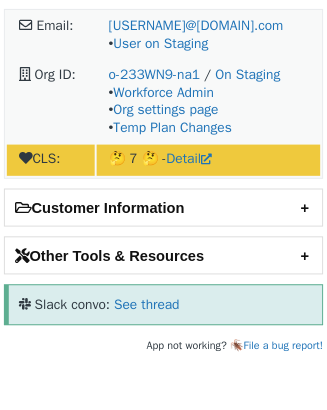scroll, scrollTop: 0, scrollLeft: 0, axis: both 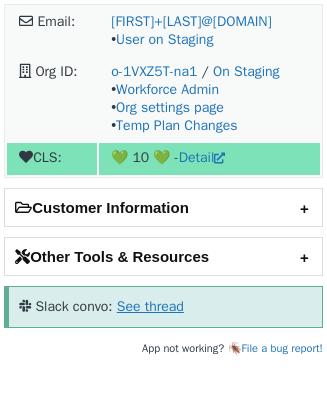 click on "See thread" at bounding box center (150, 306) 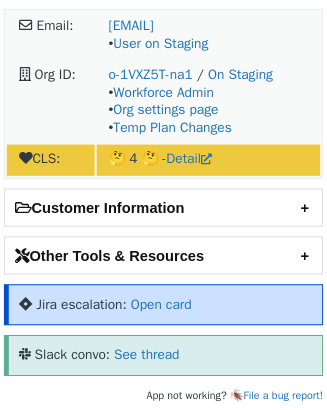 scroll, scrollTop: 0, scrollLeft: 0, axis: both 